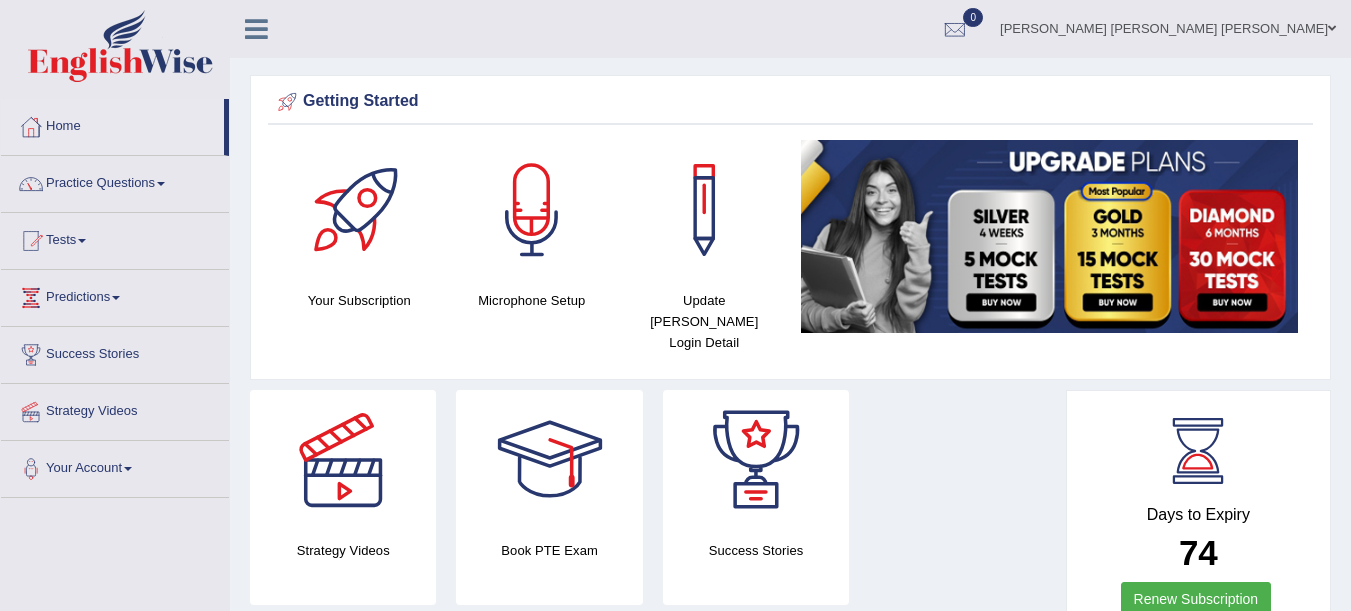 scroll, scrollTop: 0, scrollLeft: 0, axis: both 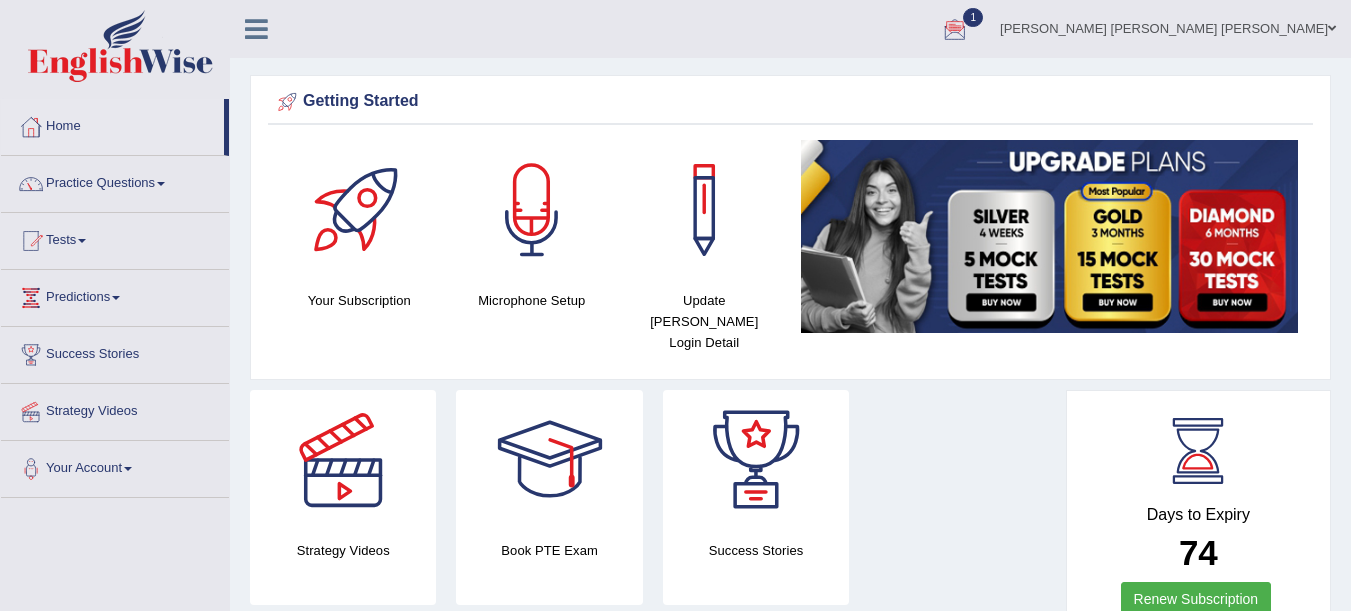 click at bounding box center (955, 30) 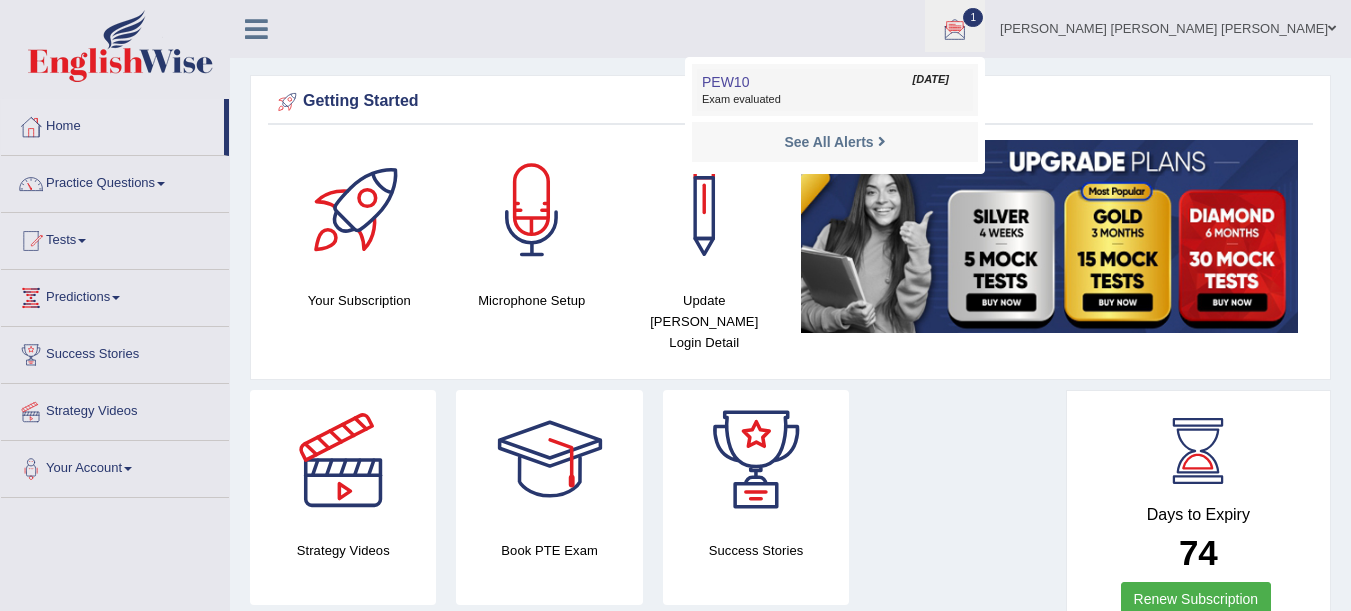 click on "Exam evaluated" at bounding box center [835, 100] 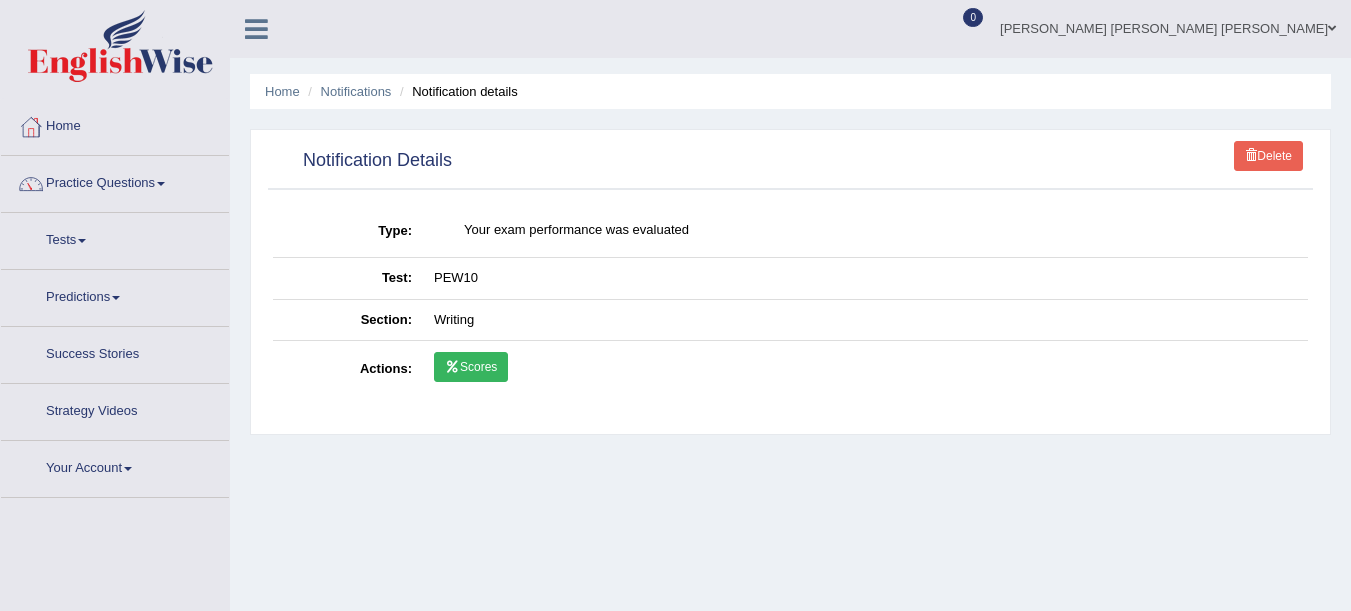 scroll, scrollTop: 0, scrollLeft: 0, axis: both 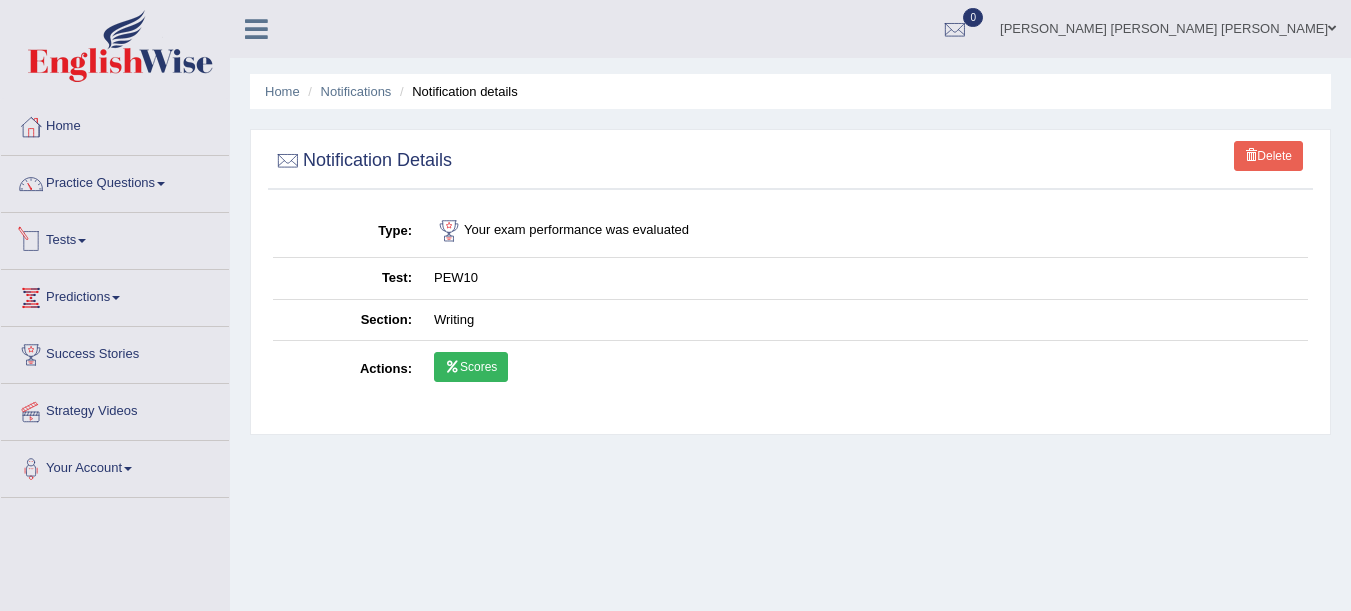click on "Tests" at bounding box center [115, 238] 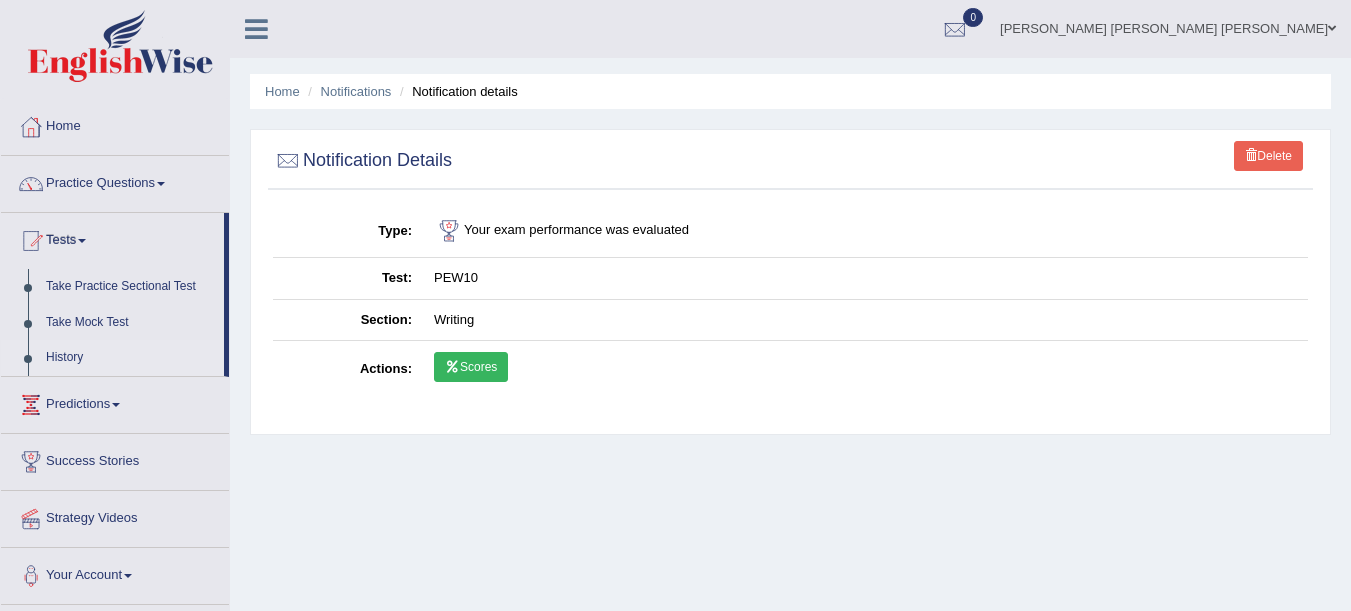 click on "History" at bounding box center (130, 358) 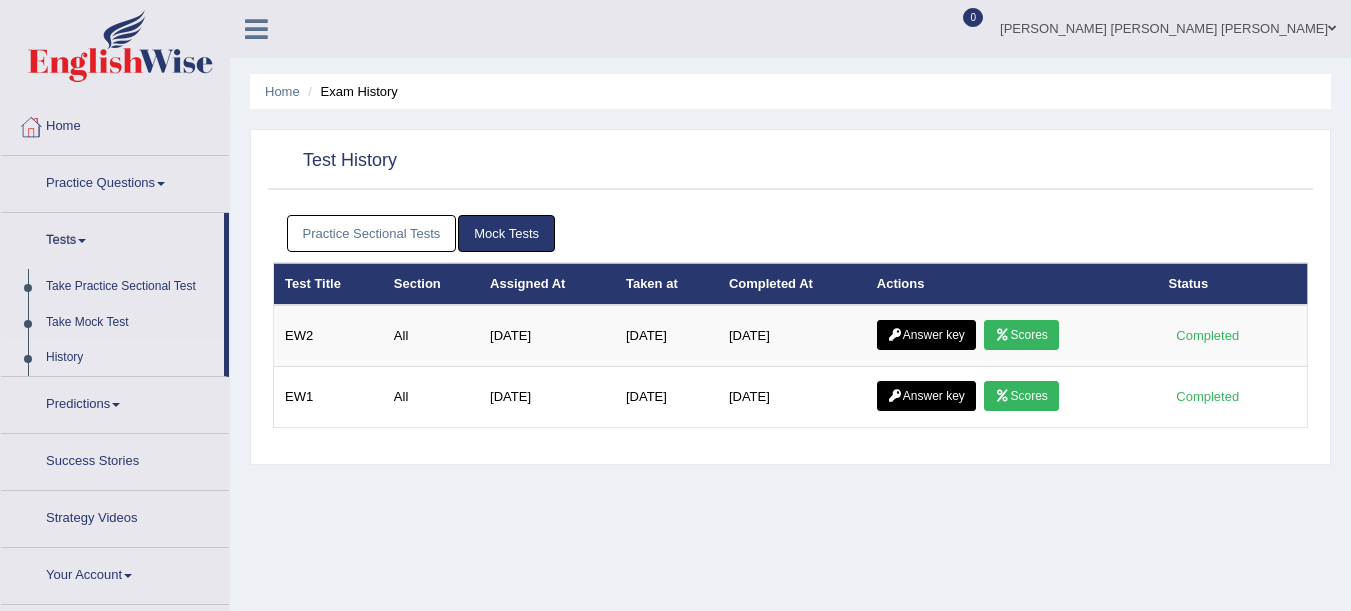 scroll, scrollTop: 0, scrollLeft: 0, axis: both 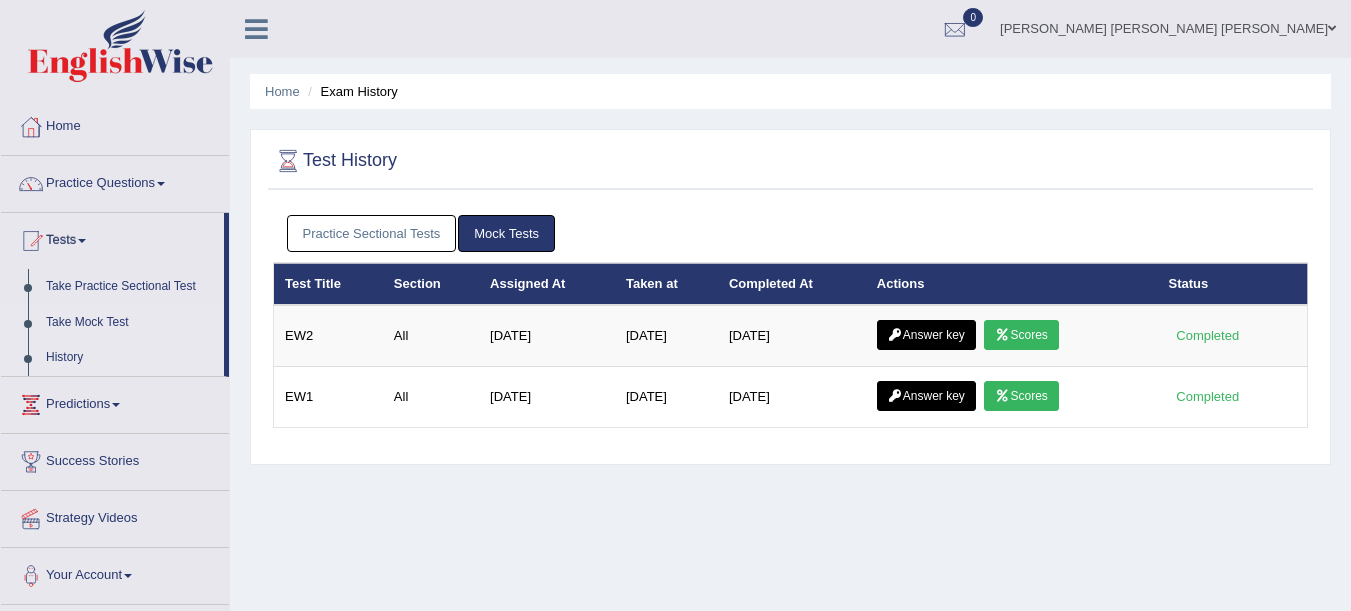 click on "Take Mock Test" at bounding box center [130, 323] 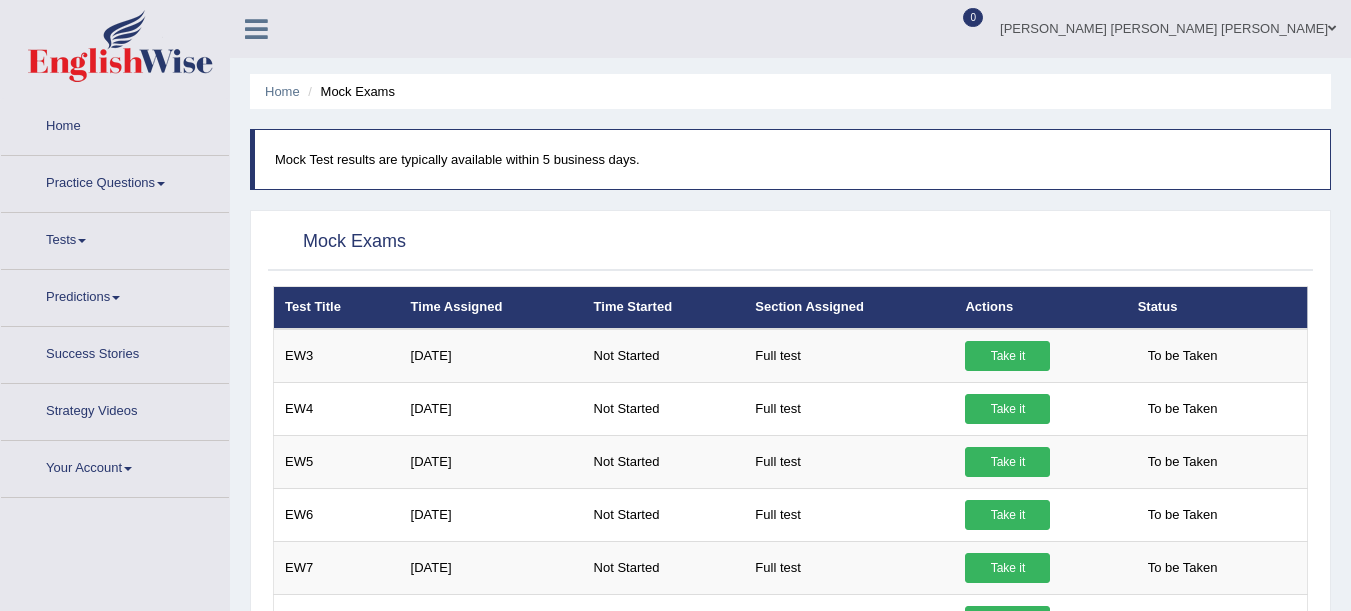 scroll, scrollTop: 0, scrollLeft: 0, axis: both 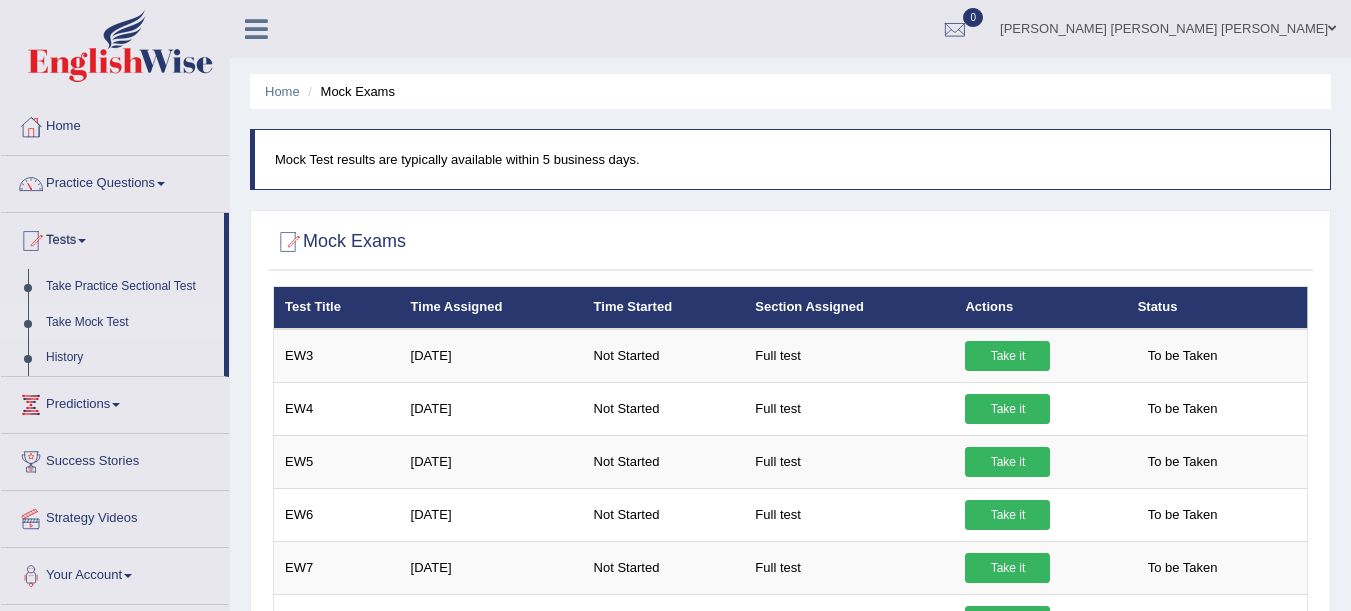click at bounding box center [955, 30] 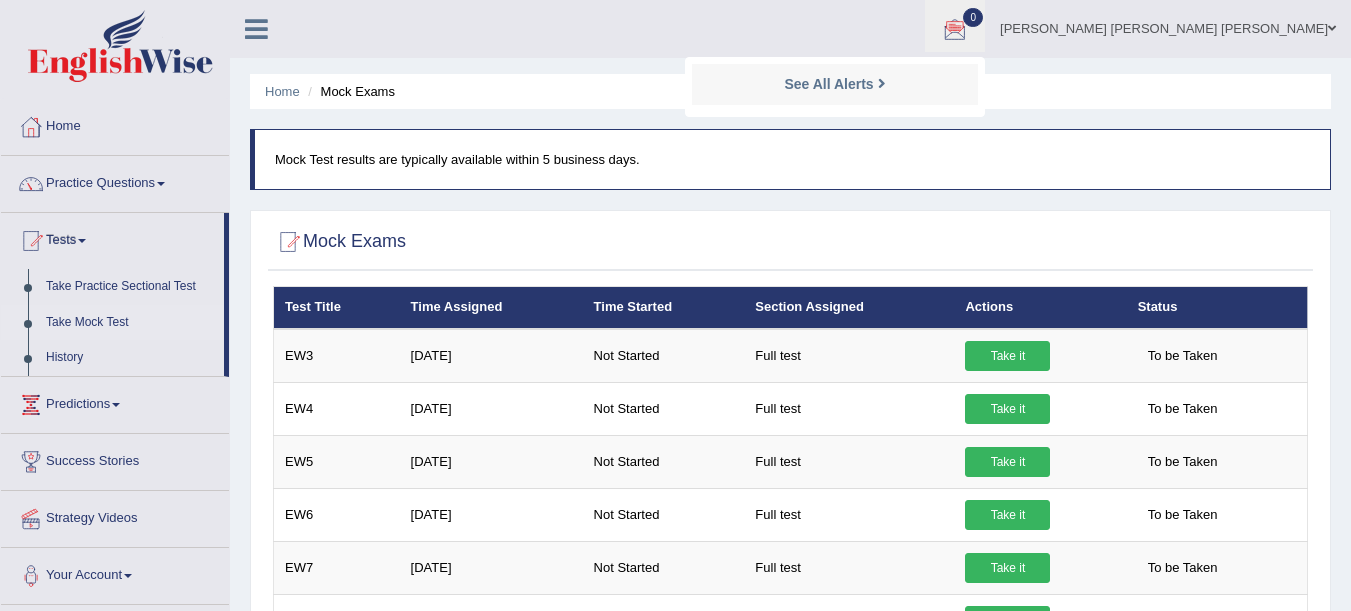 scroll, scrollTop: 0, scrollLeft: 0, axis: both 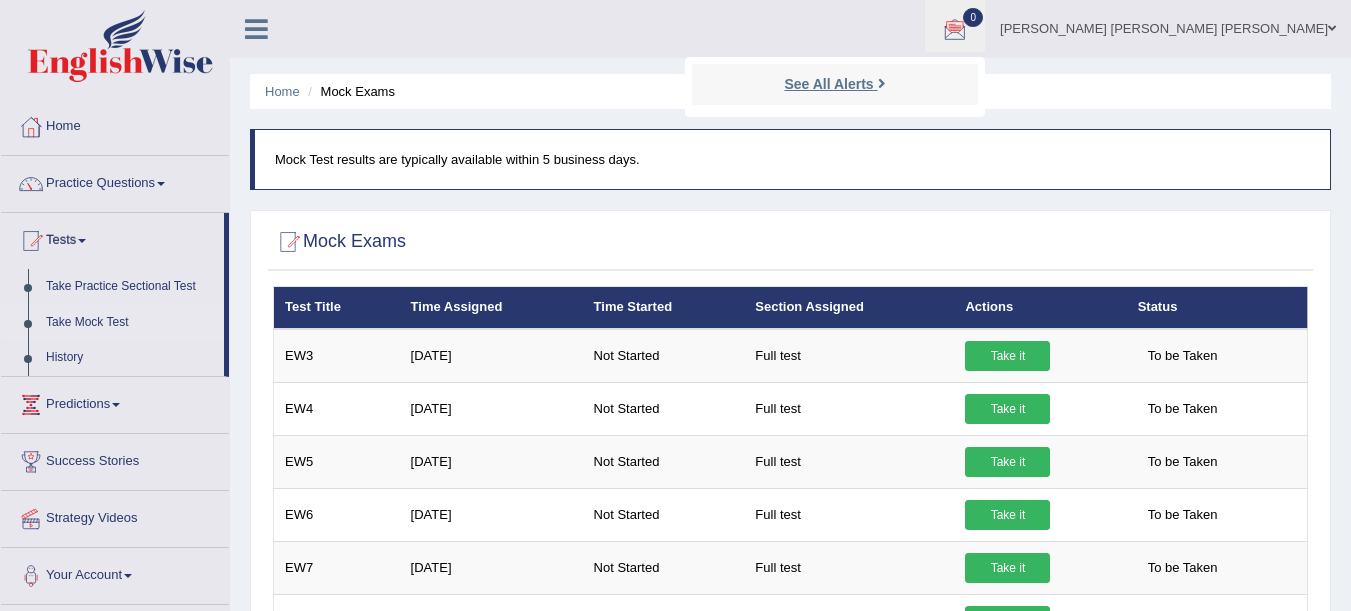 click on "See All Alerts" at bounding box center (834, 84) 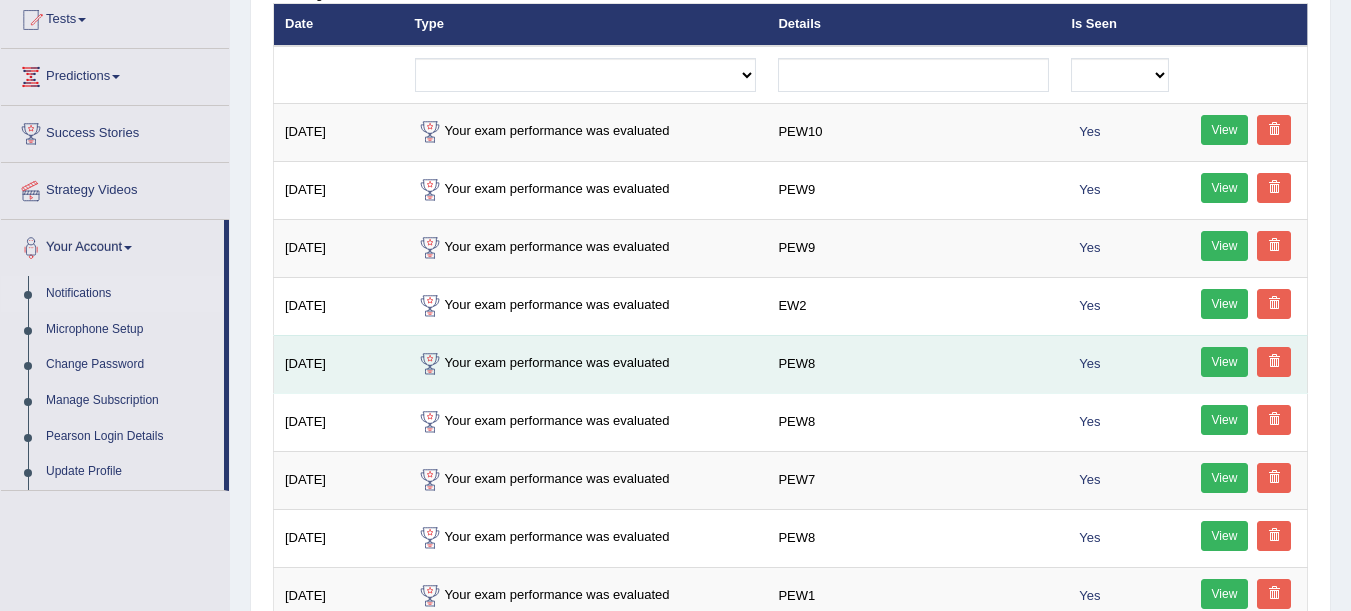 scroll, scrollTop: 221, scrollLeft: 0, axis: vertical 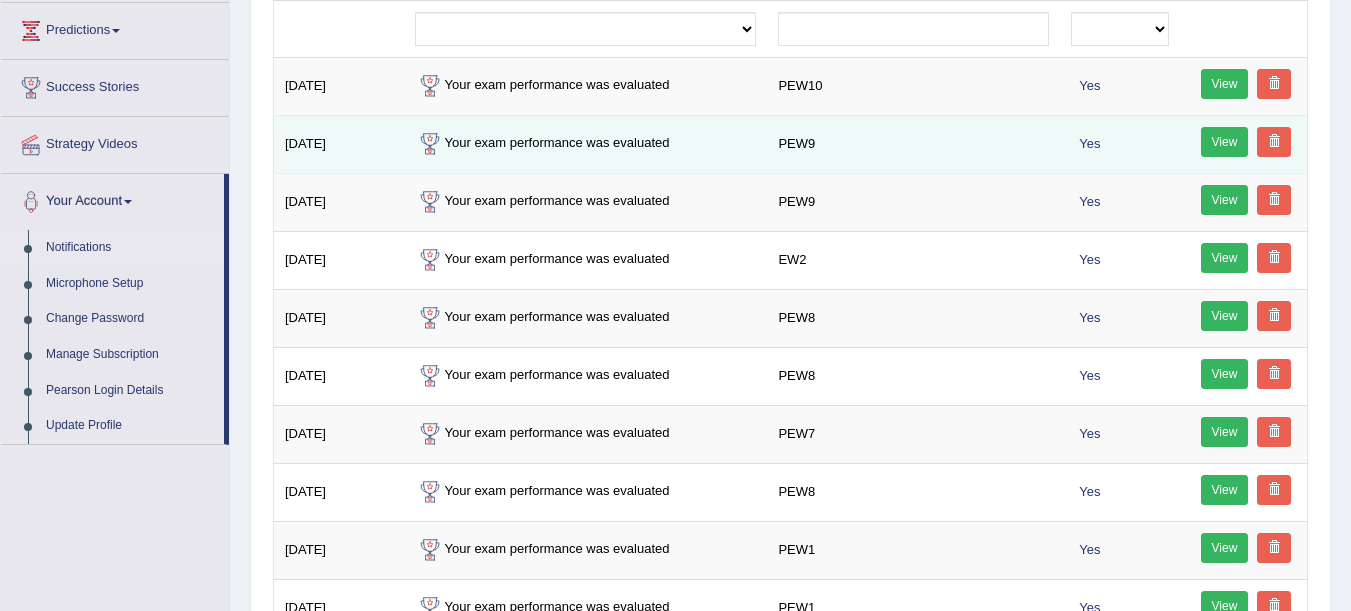 click on "Your exam performance was evaluated" at bounding box center (586, 144) 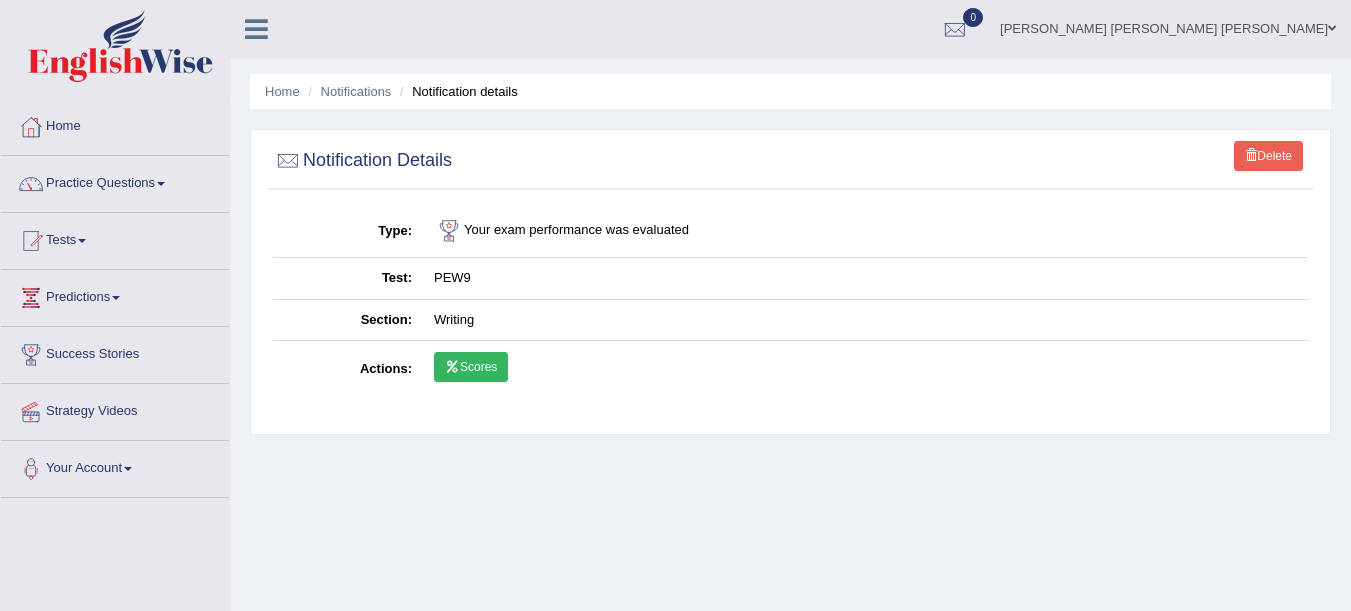 scroll, scrollTop: 0, scrollLeft: 0, axis: both 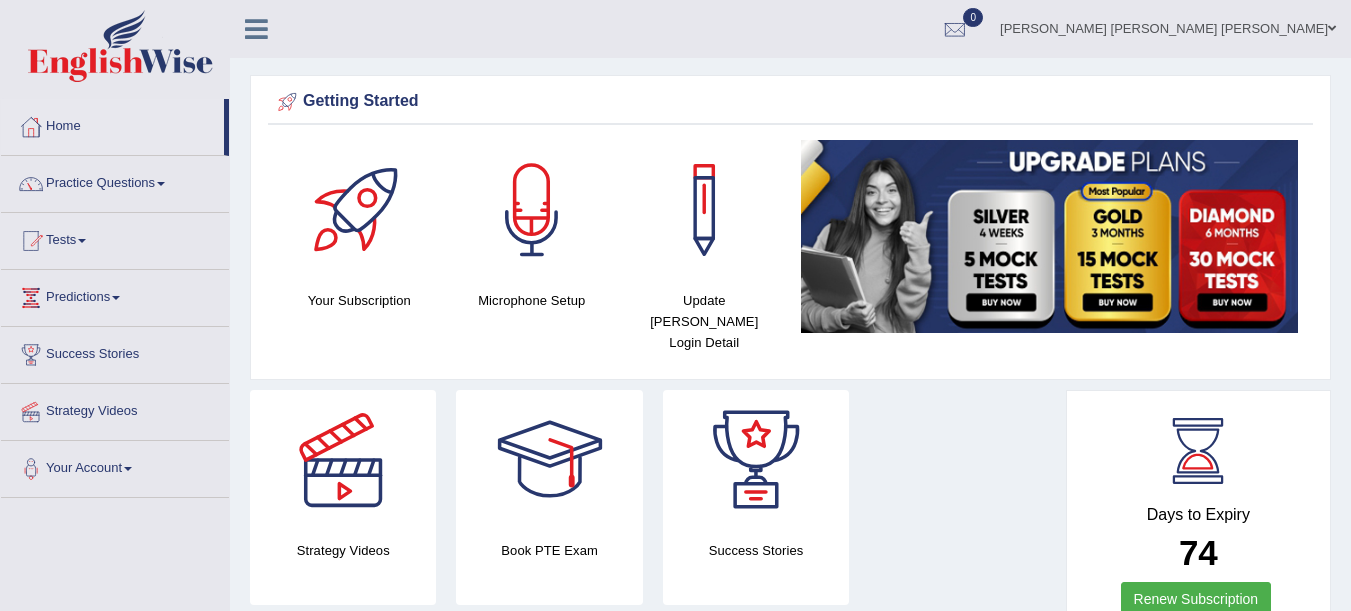 click at bounding box center (955, 30) 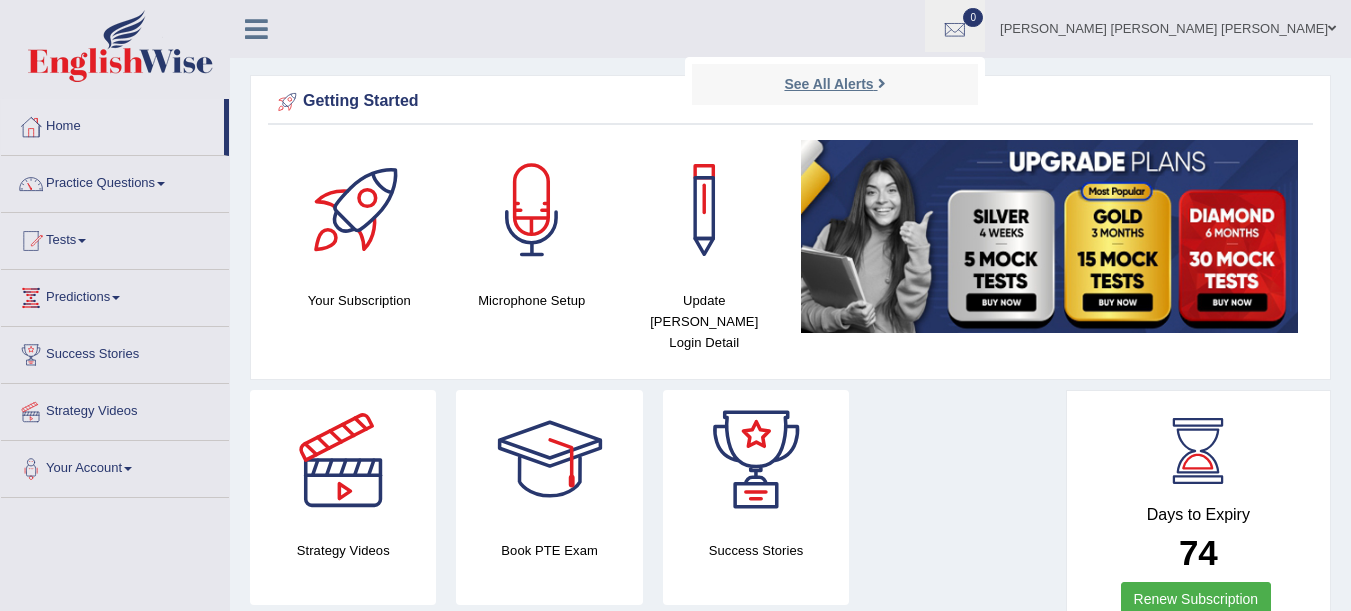 click on "See All Alerts" at bounding box center (828, 84) 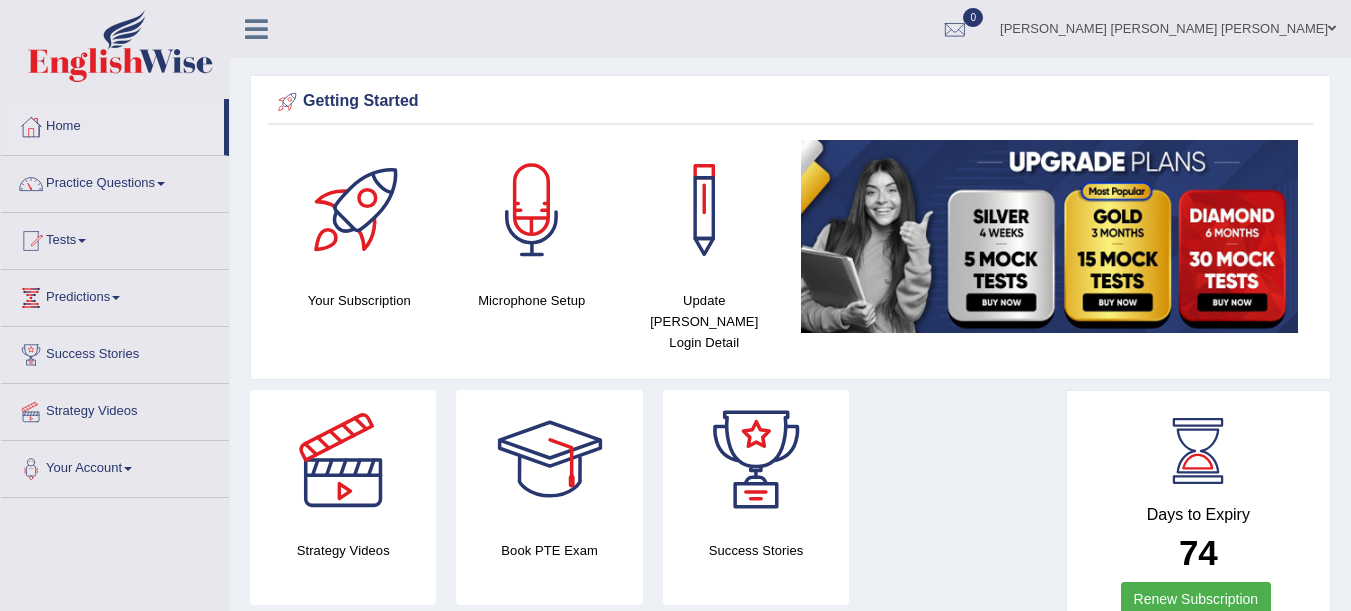 scroll, scrollTop: 0, scrollLeft: 0, axis: both 